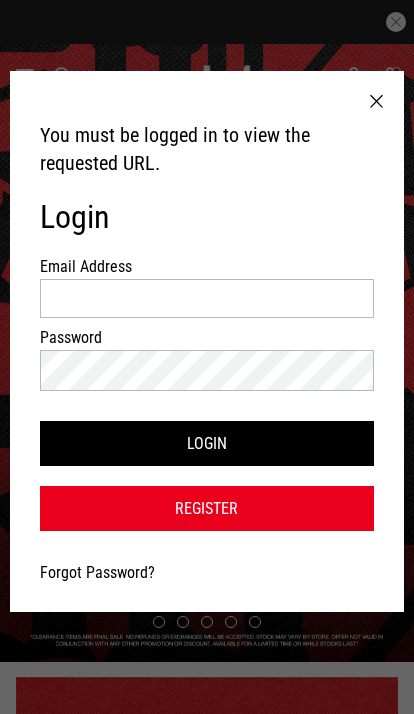 scroll, scrollTop: 0, scrollLeft: 0, axis: both 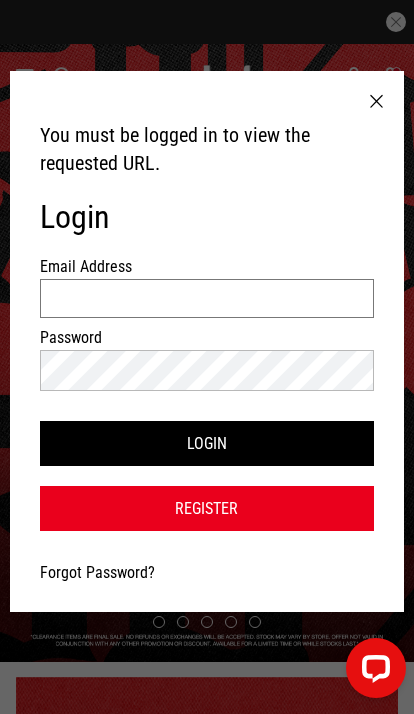 click on "Email Address" at bounding box center (206, 298) 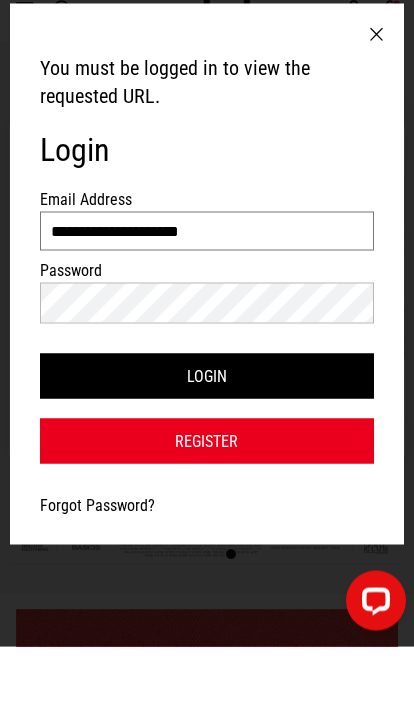 type on "**********" 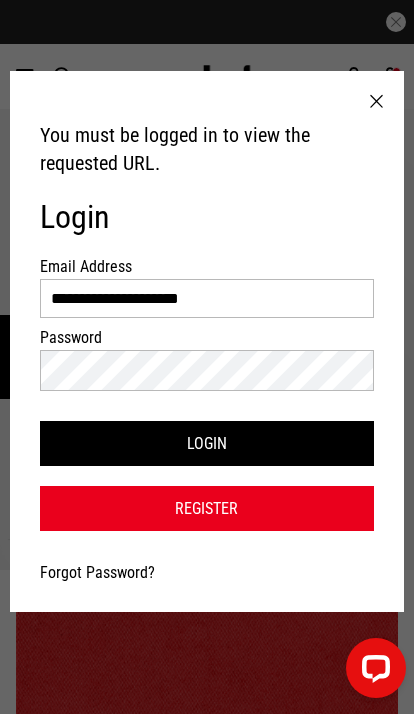 click on "Password" at bounding box center [206, 337] 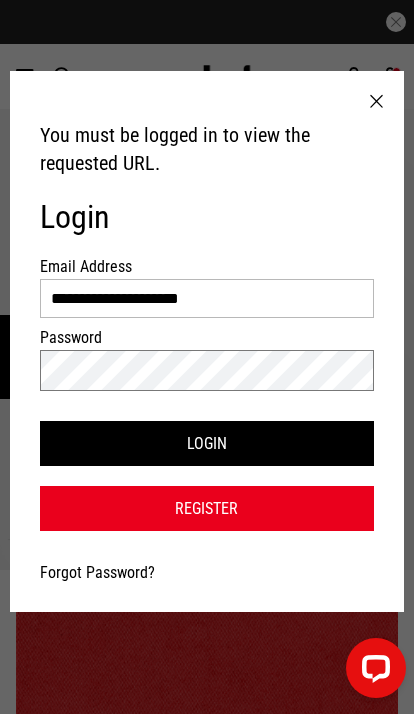 scroll, scrollTop: 91, scrollLeft: 0, axis: vertical 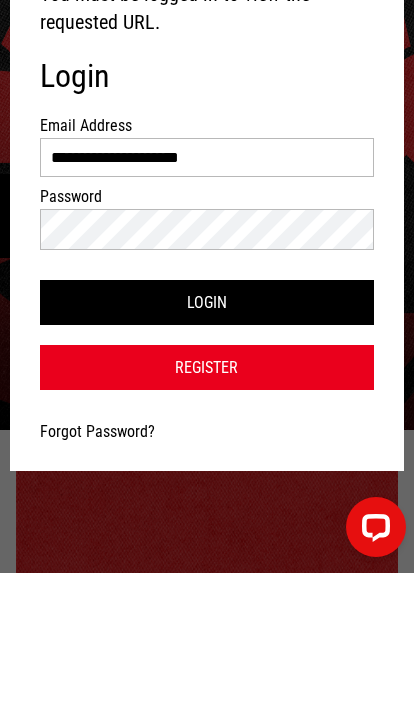click on "Login" at bounding box center (206, 443) 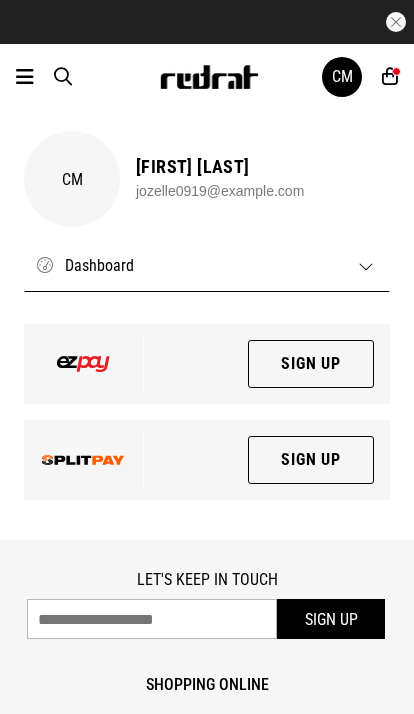 scroll, scrollTop: 0, scrollLeft: 0, axis: both 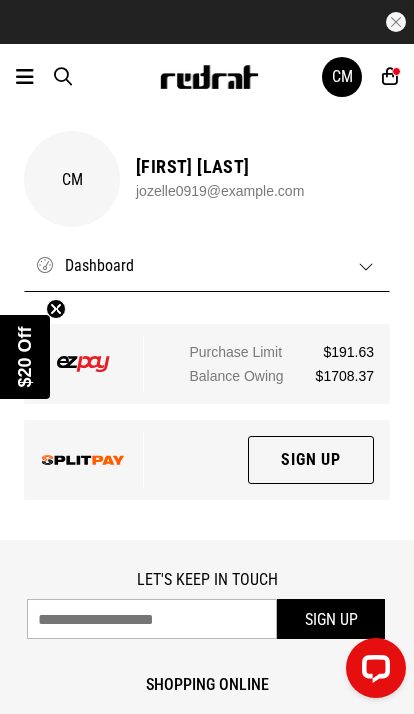click at bounding box center (25, 77) 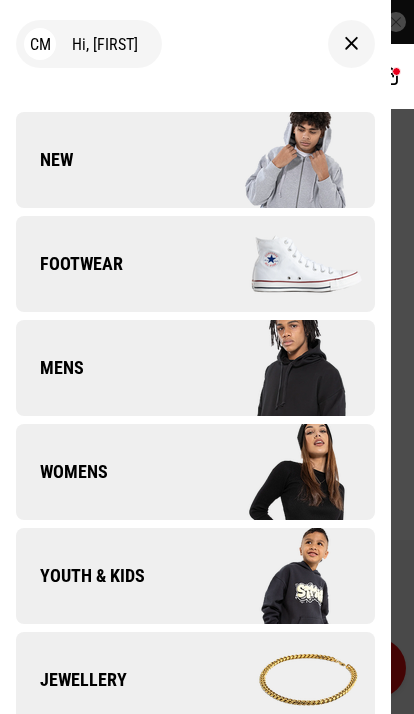 click at bounding box center [284, 264] 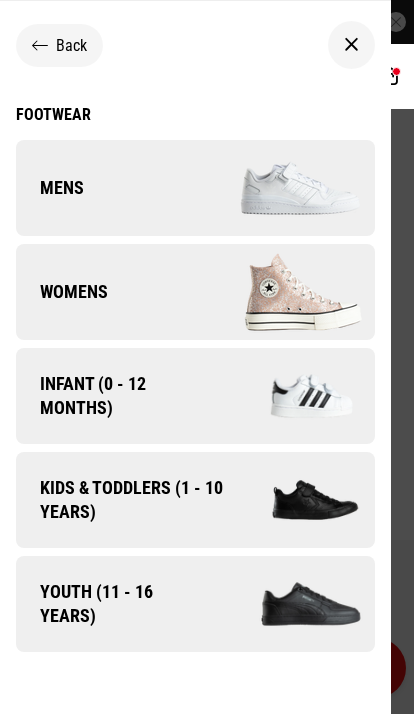 click at bounding box center [284, 188] 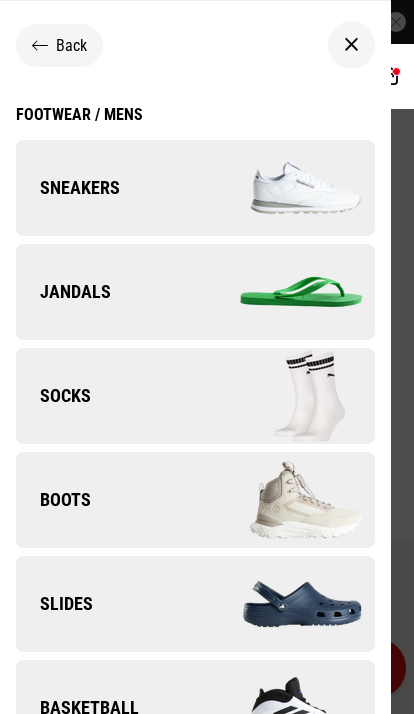 click at bounding box center (284, 188) 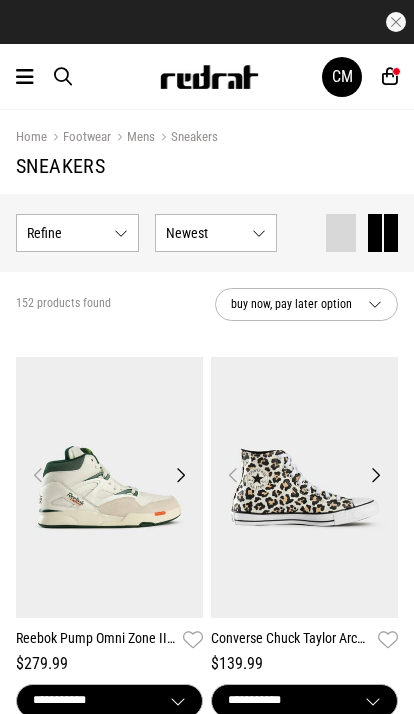 scroll, scrollTop: 0, scrollLeft: 0, axis: both 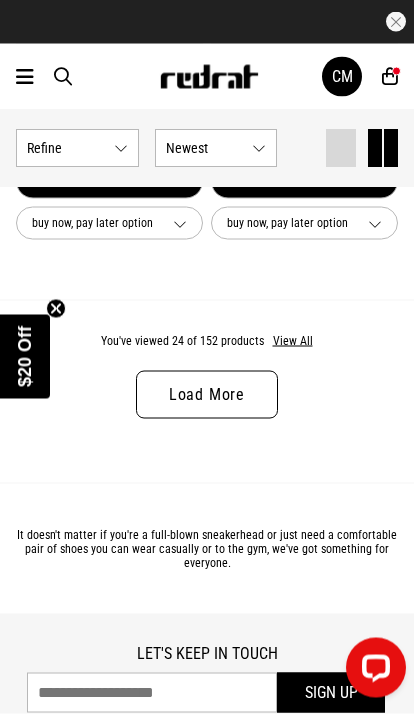 click on "Load More" at bounding box center (207, 395) 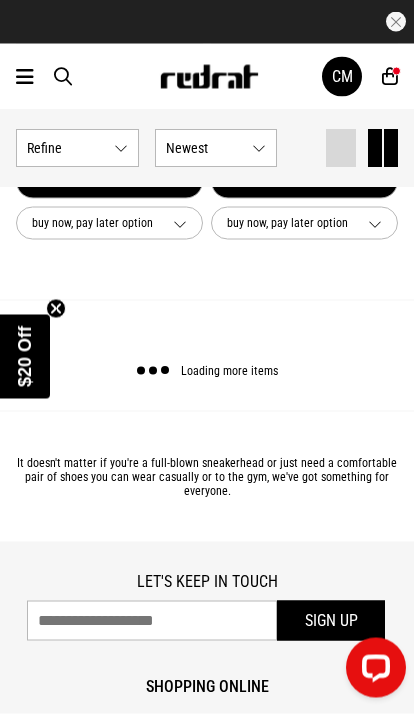scroll, scrollTop: 5386, scrollLeft: 0, axis: vertical 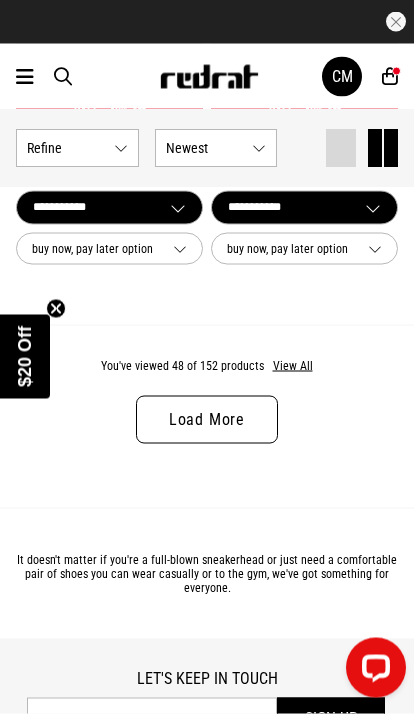 click on "Load More" at bounding box center [207, 420] 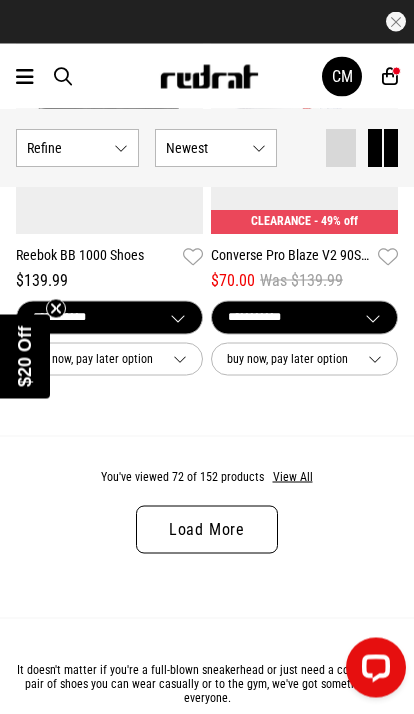 click on "Load More" at bounding box center (207, 530) 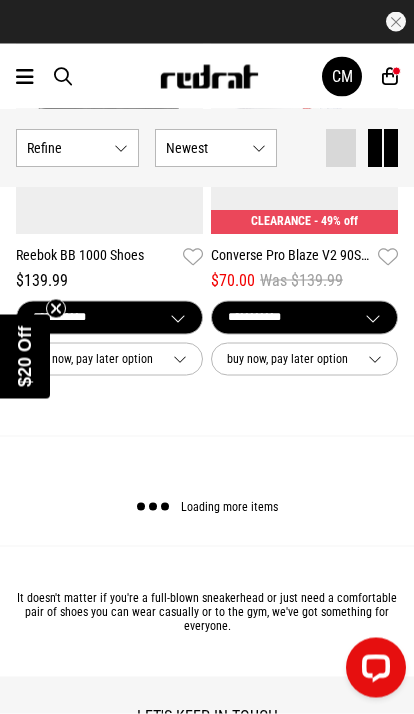 scroll, scrollTop: 15867, scrollLeft: 0, axis: vertical 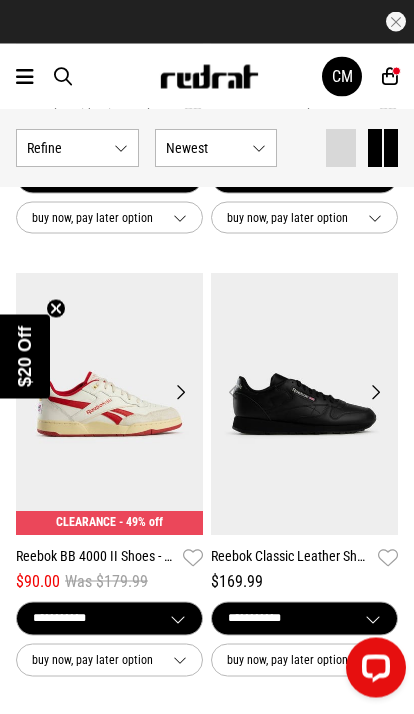 click at bounding box center [304, 405] 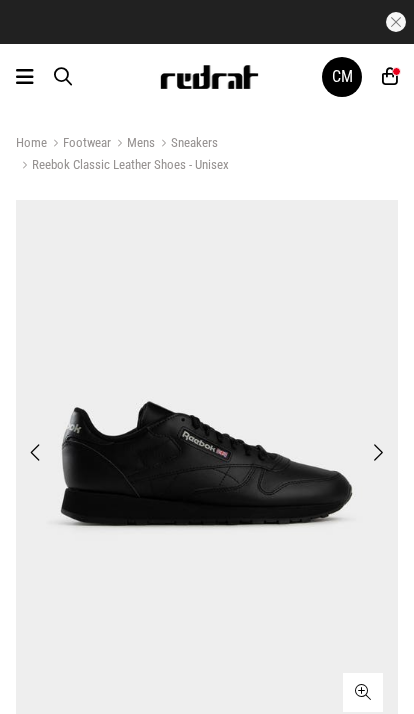 scroll, scrollTop: 0, scrollLeft: 0, axis: both 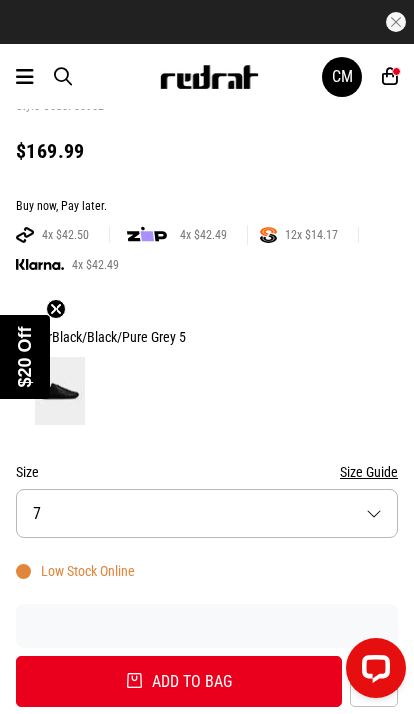 click on "Size 7" at bounding box center [207, 513] 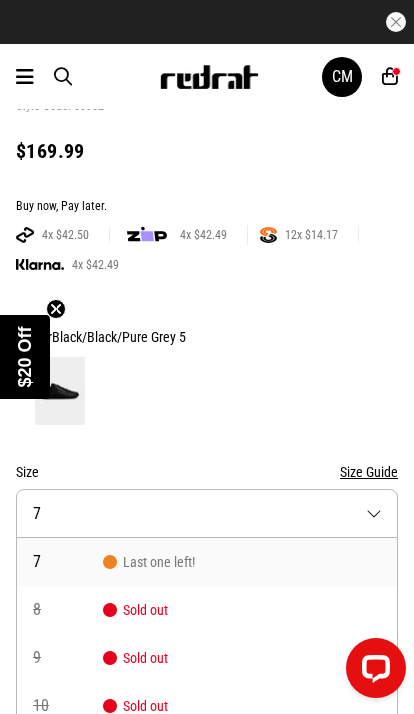 click on "7   Last one left!" at bounding box center [207, 562] 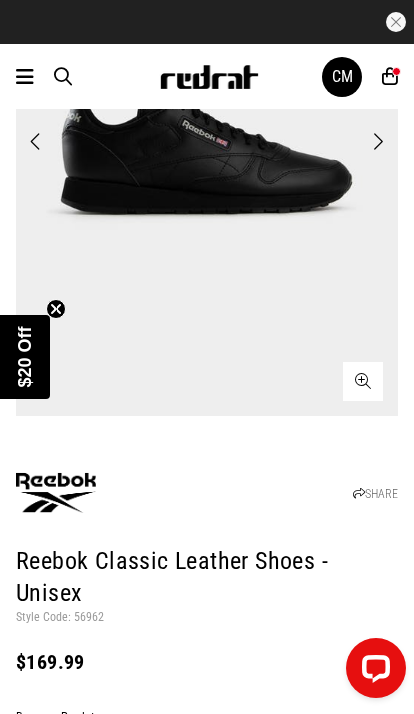scroll, scrollTop: 0, scrollLeft: 0, axis: both 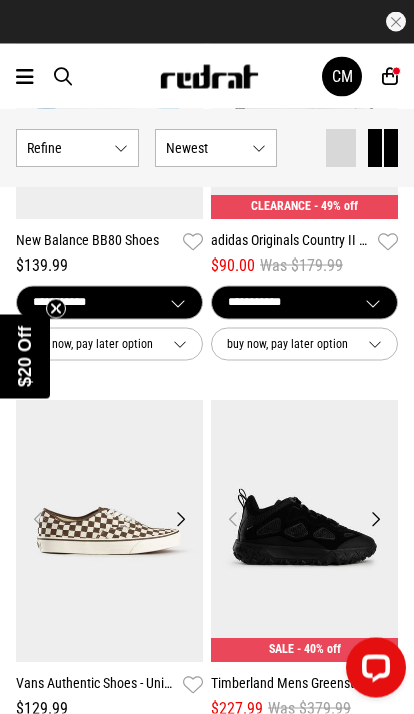 click at bounding box center (25, 77) 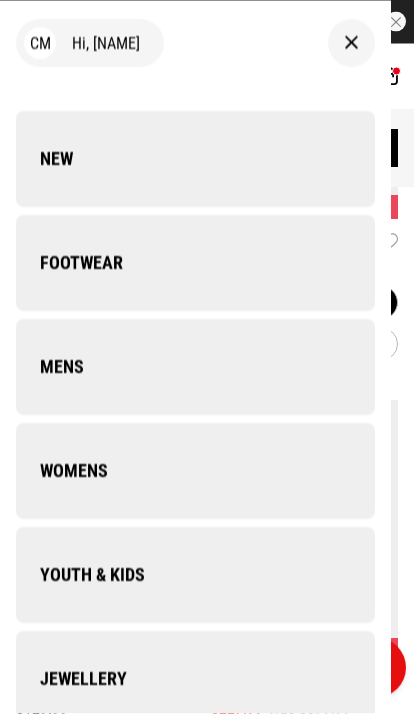 scroll, scrollTop: 2723, scrollLeft: 0, axis: vertical 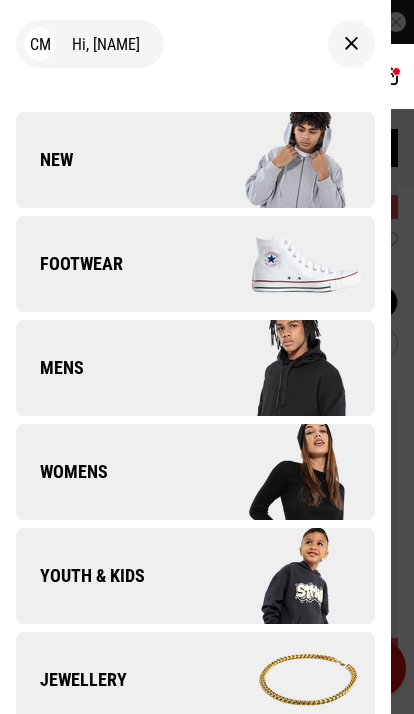 click at bounding box center [284, 368] 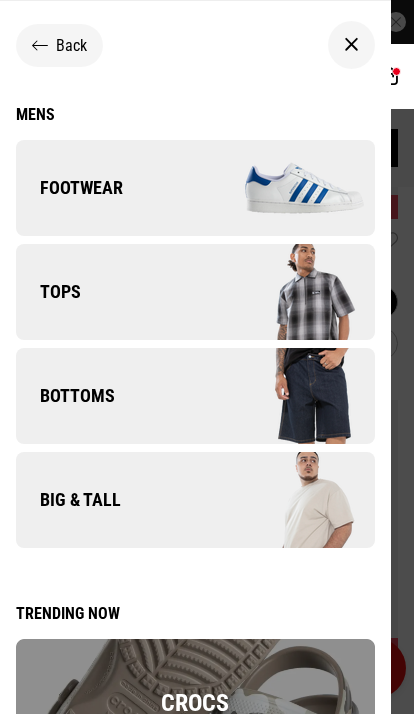 click at bounding box center (284, 188) 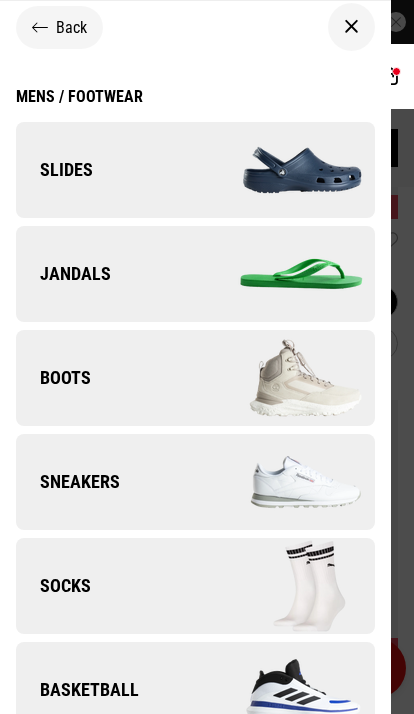 scroll, scrollTop: 16, scrollLeft: 0, axis: vertical 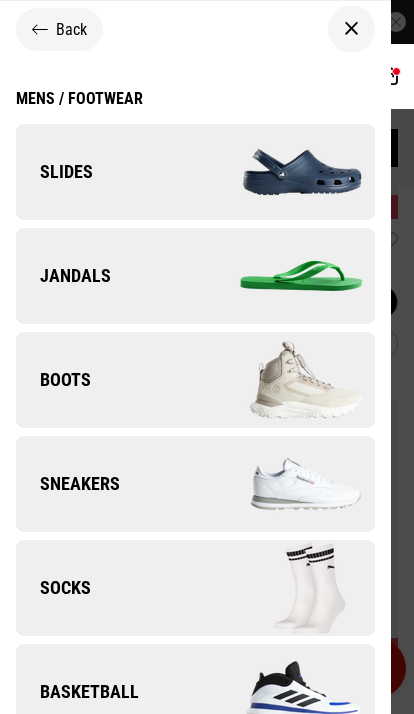 click at bounding box center [284, 172] 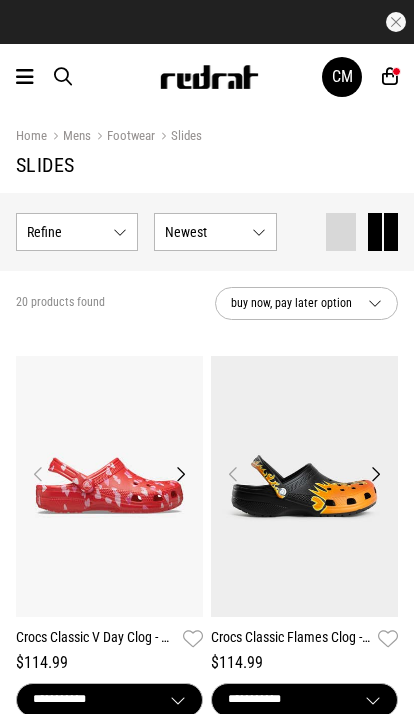 scroll, scrollTop: 0, scrollLeft: 0, axis: both 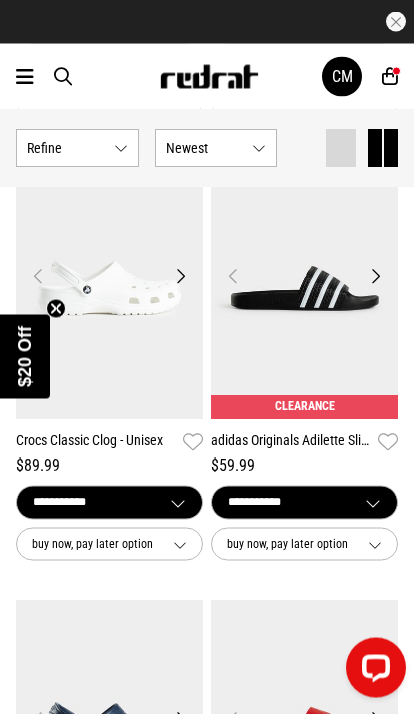 click at bounding box center (304, 289) 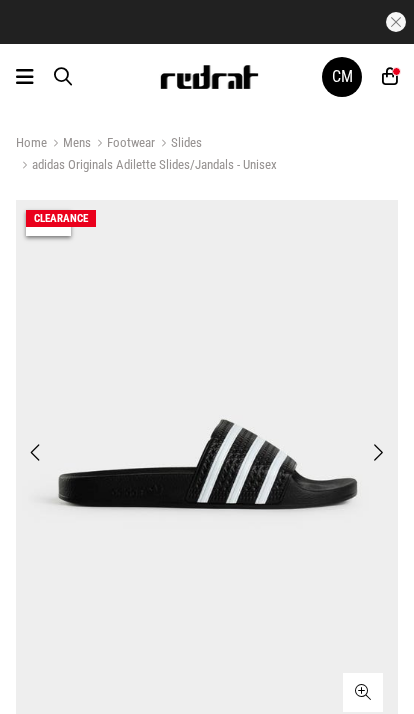 scroll, scrollTop: 0, scrollLeft: 0, axis: both 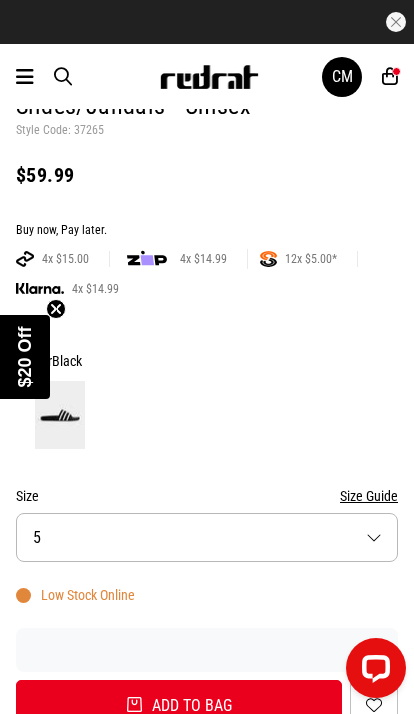 click on "Size 5" at bounding box center [207, 537] 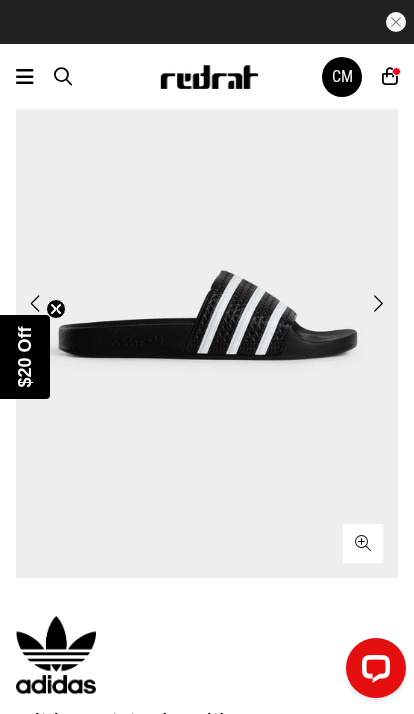 scroll, scrollTop: 0, scrollLeft: 0, axis: both 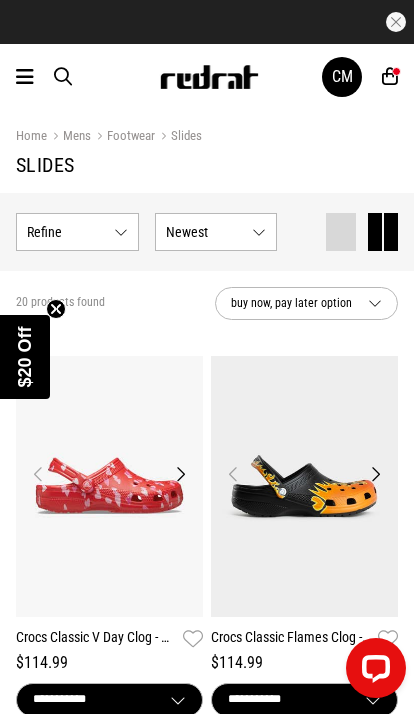 click on "30 Day Returns       Free Delivery Over $175" at bounding box center (207, 22) 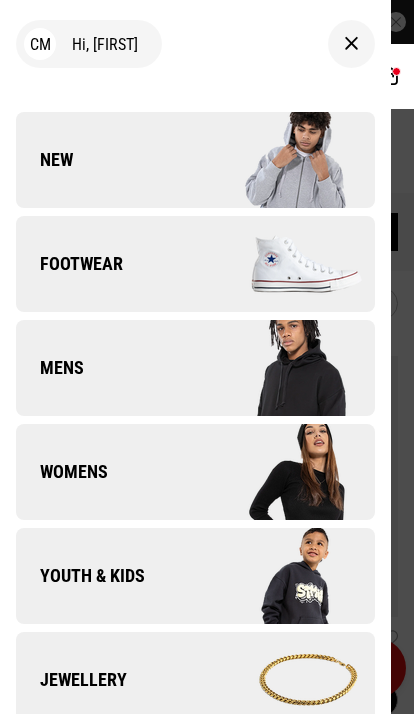 click on "Mens" at bounding box center (50, 368) 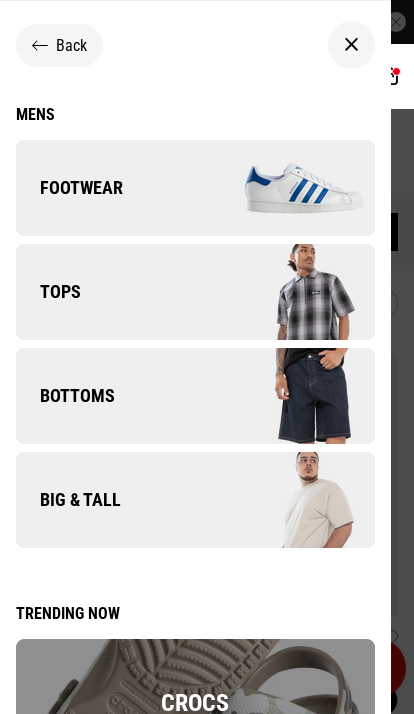 click on "Tops" at bounding box center [195, 292] 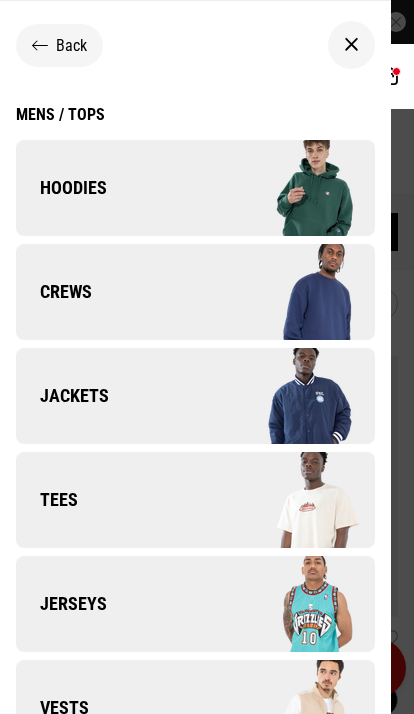 click on "Hoodies" at bounding box center [61, 188] 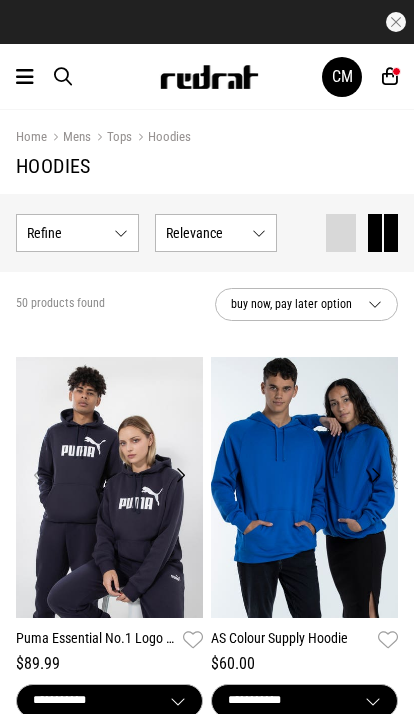 scroll, scrollTop: 0, scrollLeft: 0, axis: both 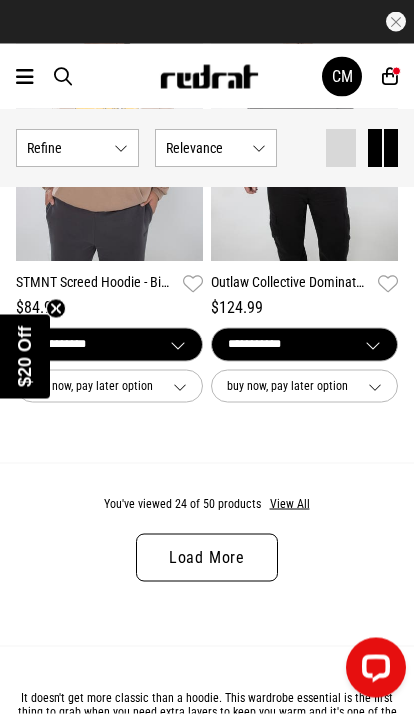 click on "Load More" at bounding box center (207, 558) 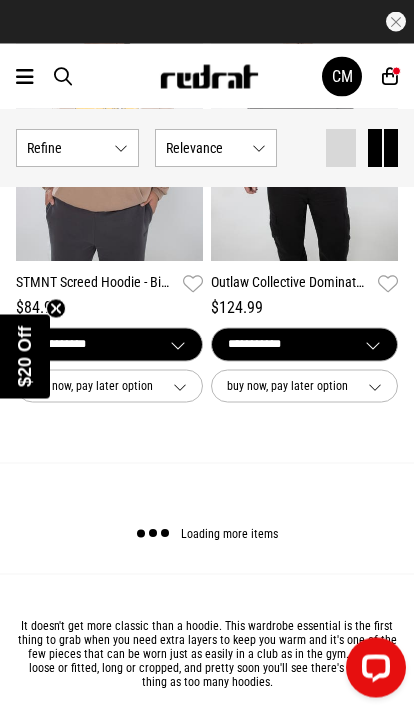 scroll, scrollTop: 5223, scrollLeft: 0, axis: vertical 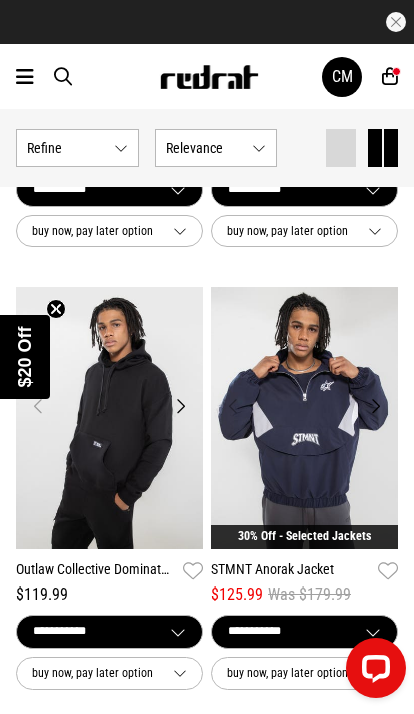 click on "Men   Women   Sale   CM
Hi, Cassandra
New       Back         Footwear       Back         Mens       Back         Womens       Back         Youth & Kids       Back         Jewellery       Back         Headwear       Back         Accessories       Back         Deals       Back         Sale   UP TO 60% OFF
Shop by Brand
adidas
Converse
New Era
See all brands     Gift Cards   Find a Store   Delivery   Returns & Exchanges   FAQ   Contact Us
Payment Options Only at Red Rat
Let's keep in touch
Back
CM     My Account
CM
Cassandra Metuangaro
Sign Up
You can spend  $191.63   My Account   Logout     1" at bounding box center (207, 76) 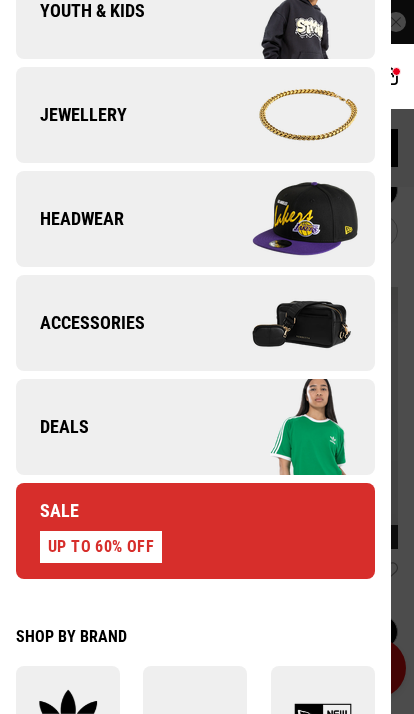 scroll, scrollTop: 566, scrollLeft: 0, axis: vertical 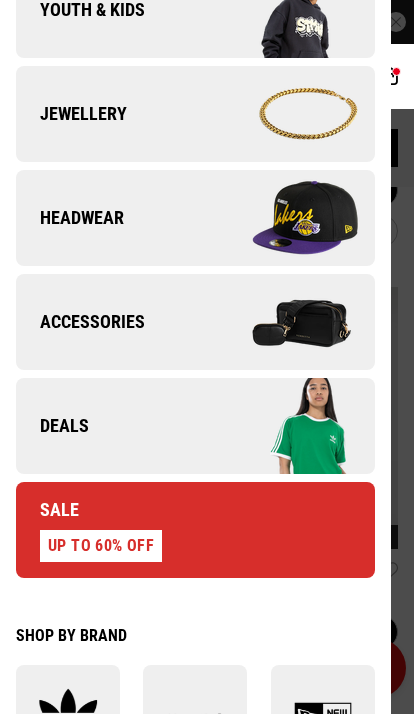click on "Deals" at bounding box center (195, 426) 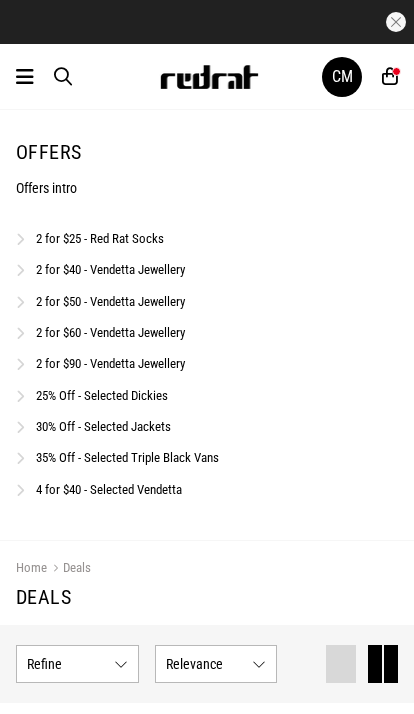 scroll, scrollTop: 0, scrollLeft: 0, axis: both 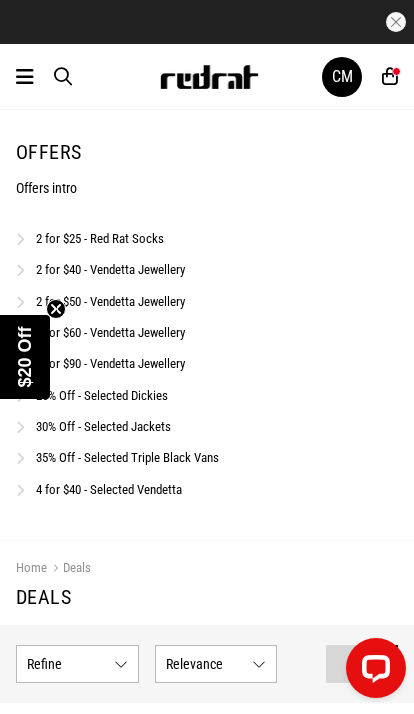 click on "30% Off - Selected Jackets" at bounding box center [103, 426] 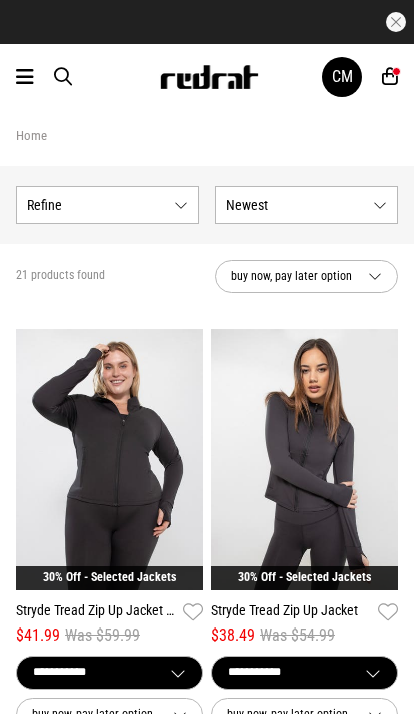 scroll, scrollTop: 0, scrollLeft: 0, axis: both 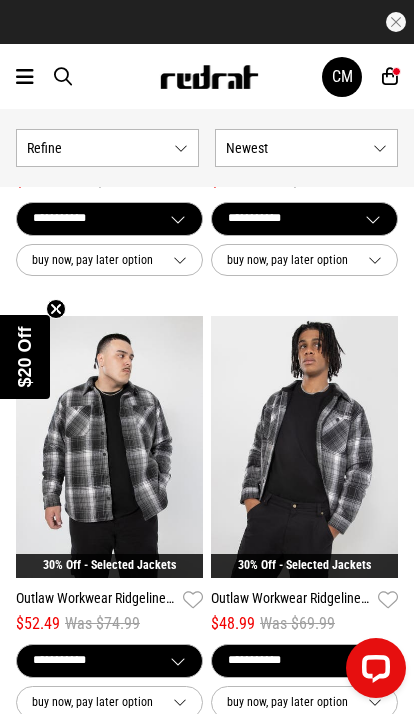 click at bounding box center [109, 447] 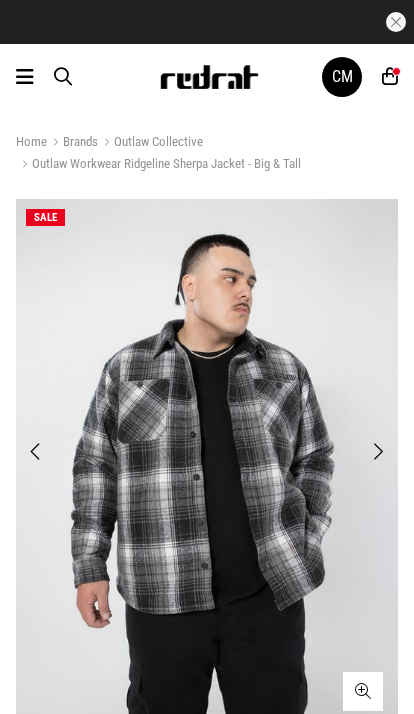 scroll, scrollTop: 0, scrollLeft: 0, axis: both 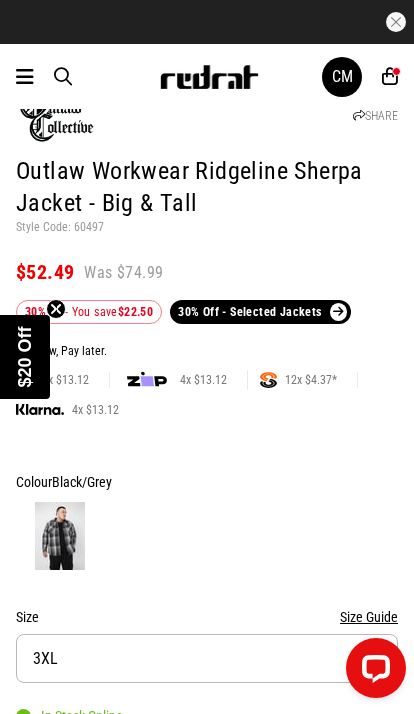 click on "Size 3XL" at bounding box center (207, 658) 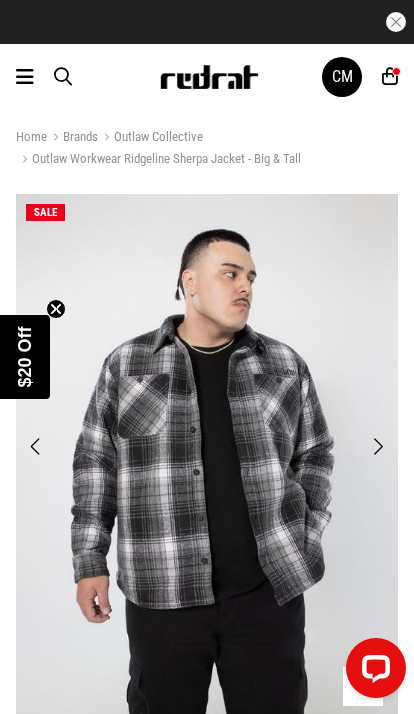 scroll, scrollTop: 0, scrollLeft: 0, axis: both 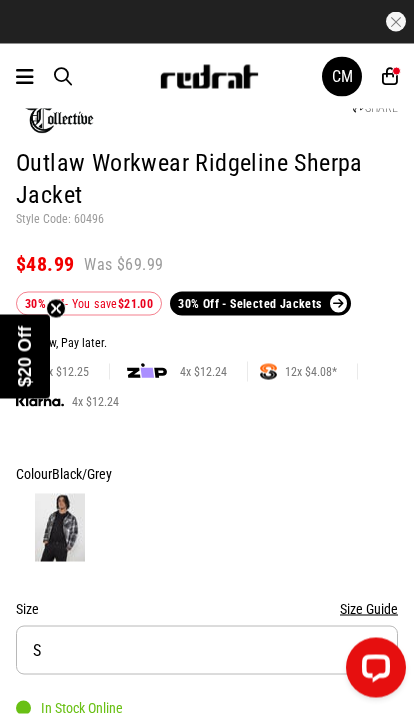 click on "Size S" at bounding box center (207, 650) 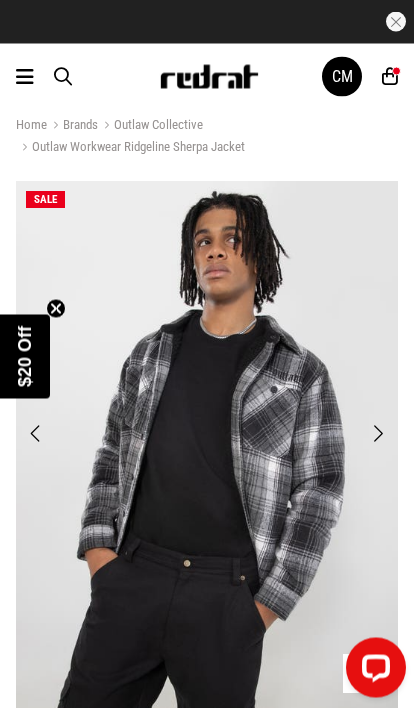 scroll, scrollTop: 0, scrollLeft: 0, axis: both 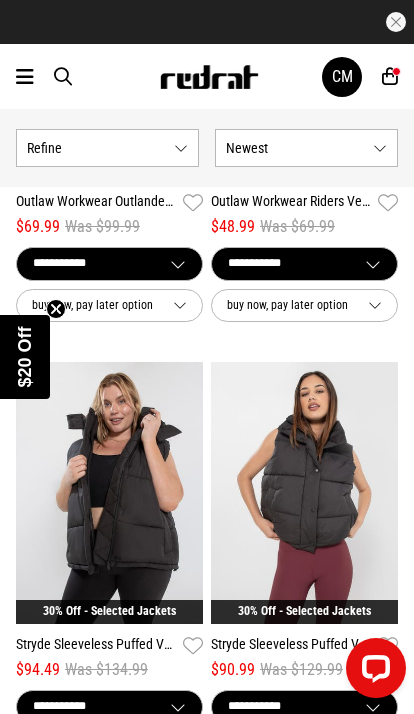 click at bounding box center [109, 493] 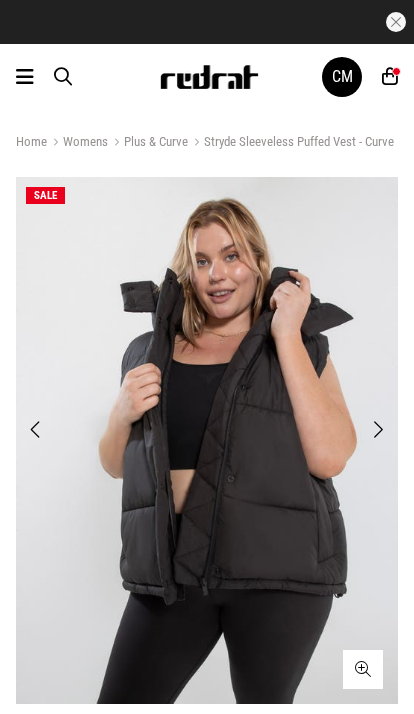 scroll, scrollTop: 0, scrollLeft: 0, axis: both 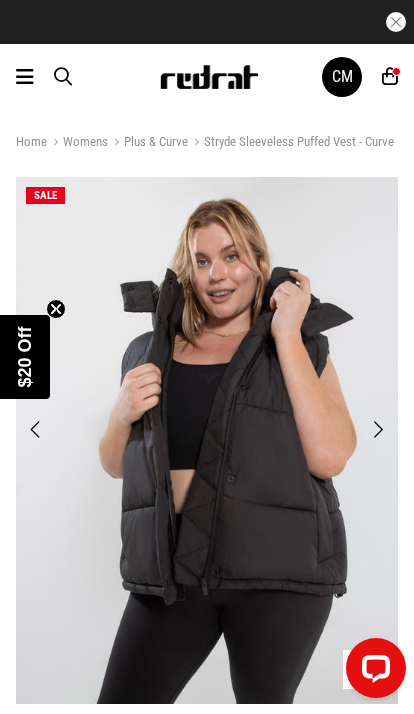 click at bounding box center (377, 430) 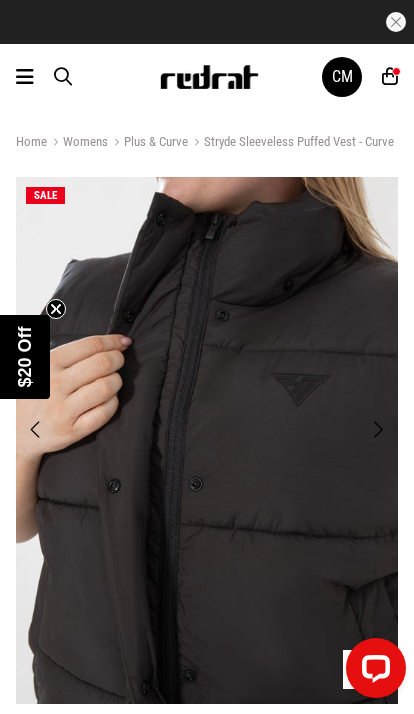 click at bounding box center [377, 430] 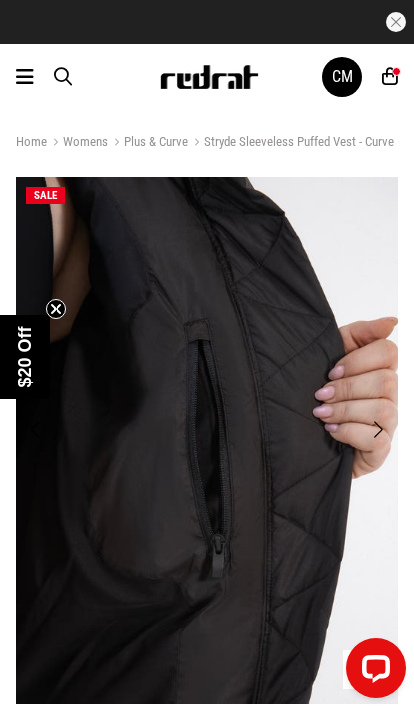 click at bounding box center (377, 430) 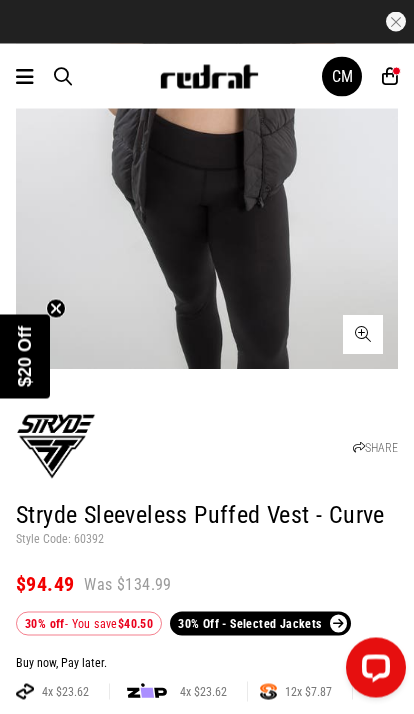 scroll, scrollTop: 335, scrollLeft: 0, axis: vertical 